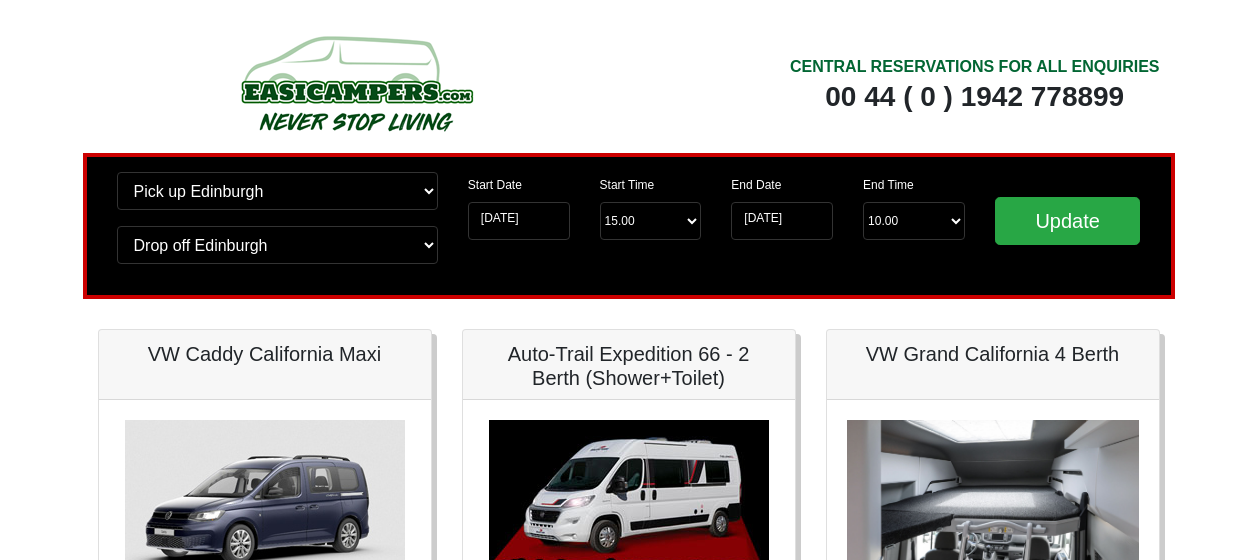 scroll, scrollTop: 0, scrollLeft: 0, axis: both 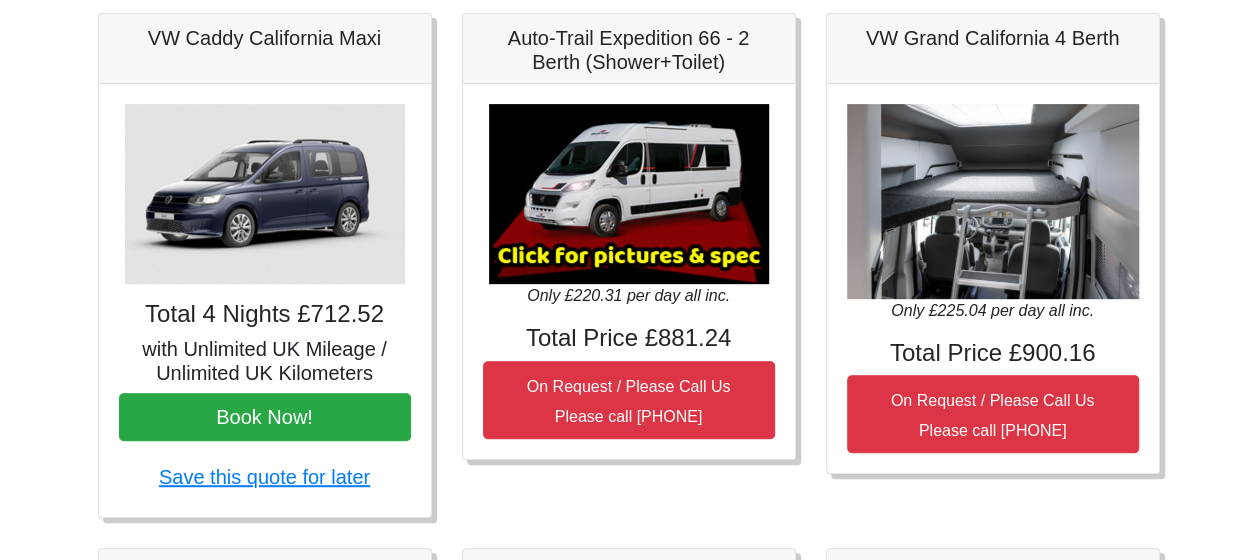 click at bounding box center [265, 194] 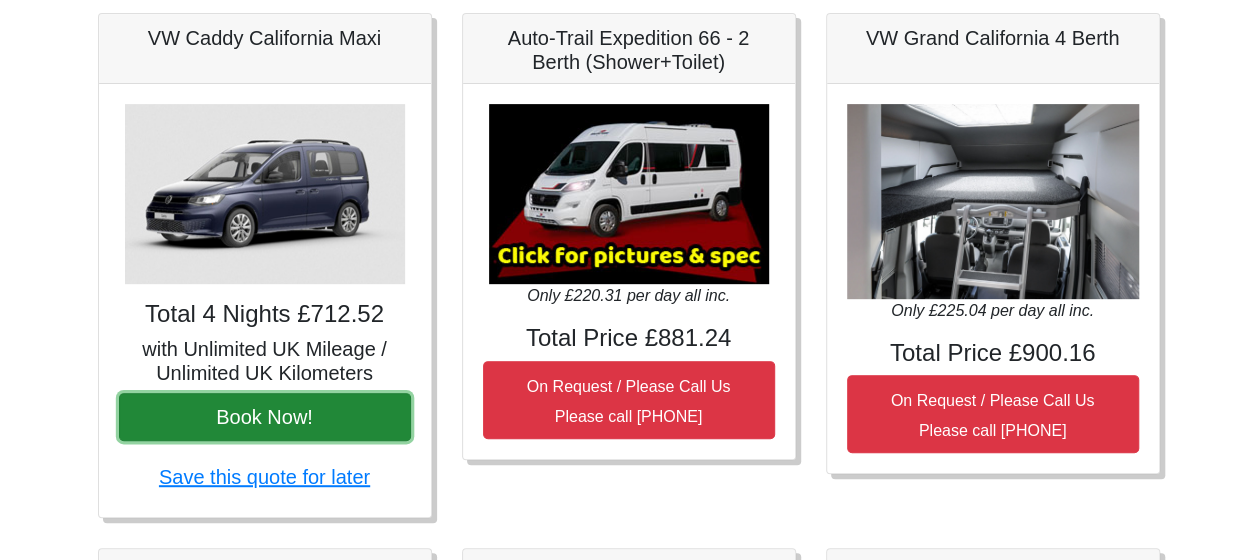 click on "Book Now!" at bounding box center (265, 417) 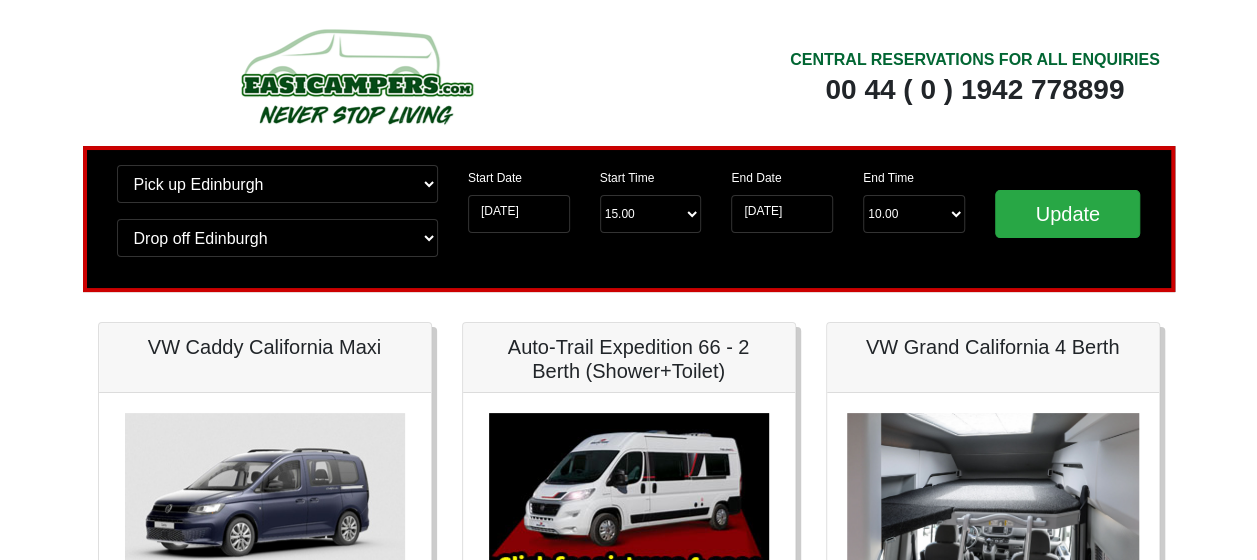 scroll, scrollTop: 0, scrollLeft: 0, axis: both 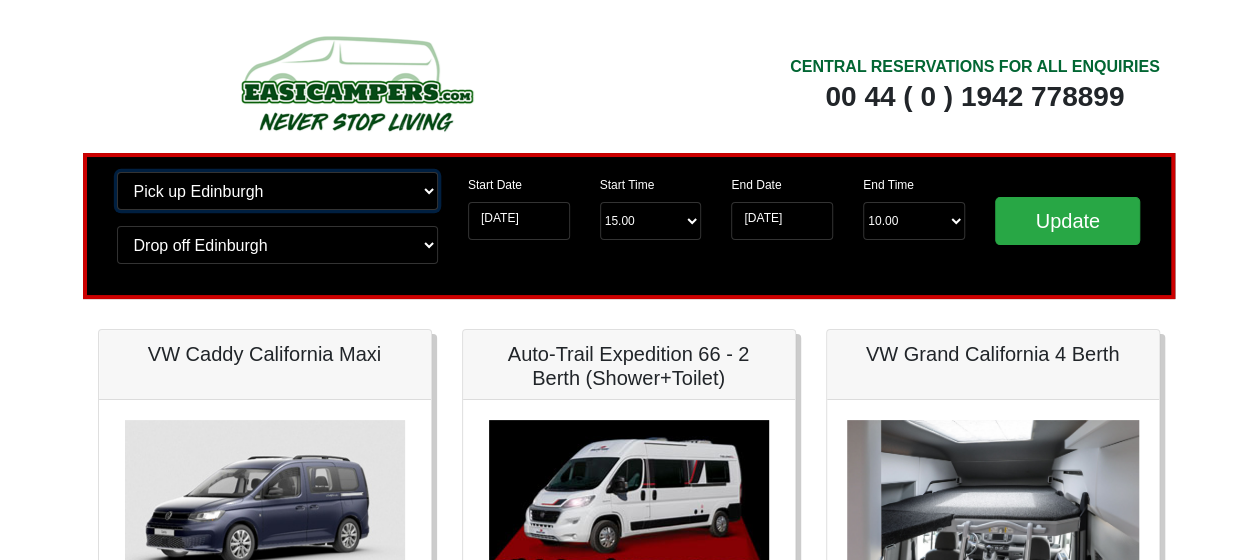 click on "Change pick up location?
Pick up Edinburgh
Birmingham Airport
Blackburn Lancashire
Edinburgh Airport
Glasgow Airport
Liverpool Airport
Manchester Airport
Preston Lancashire
Wigan Lancashire
Wolverhampton" at bounding box center [277, 191] 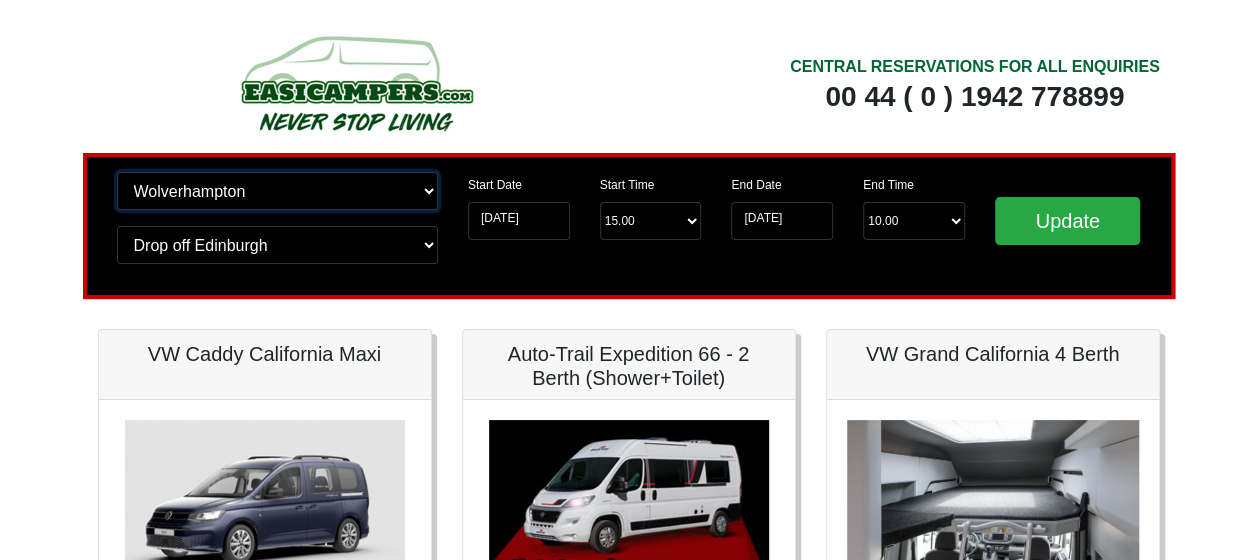 click on "Change pick up location?
Pick up Edinburgh
Birmingham Airport
Blackburn Lancashire
Edinburgh Airport
Glasgow Airport
Liverpool Airport
Manchester Airport
Preston Lancashire
Wigan Lancashire
Wolverhampton" at bounding box center (277, 191) 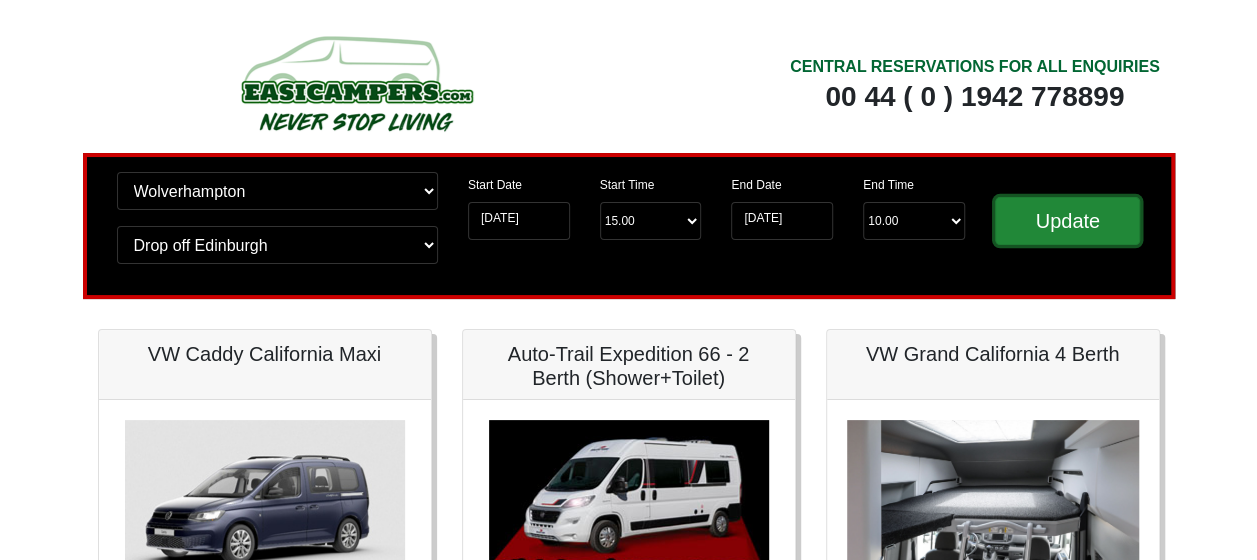 click on "Update" at bounding box center [1068, 221] 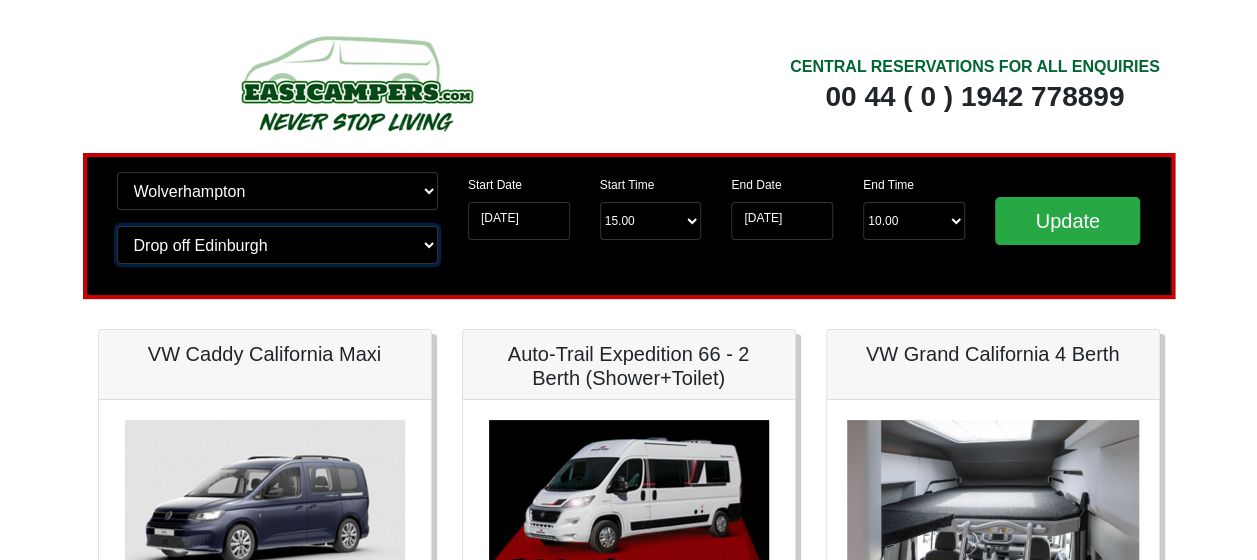 click on "Change drop off location?
Drop off Edinburgh
Birmingham Airport
Blackburn Lancashire
Edinburgh Airport
Glasgow Airport
Liverpool Airport
Manchester Airport
Preston Lancashire
Wigan Lancashire
Wolverhampton" at bounding box center [277, 245] 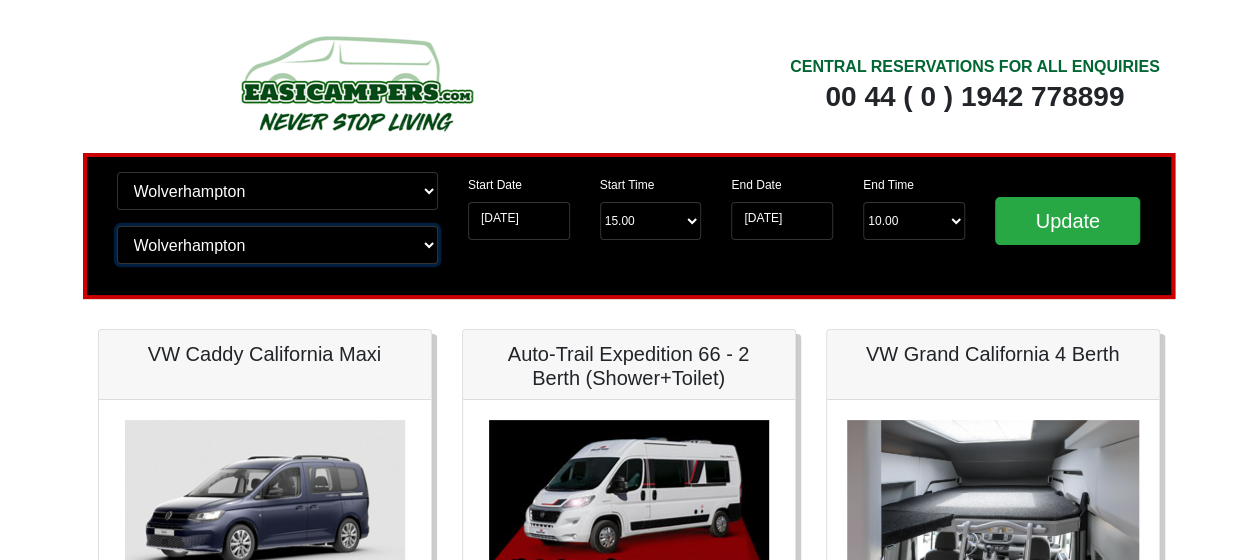 click on "Change drop off location?
Drop off Edinburgh
Birmingham Airport
Blackburn Lancashire
Edinburgh Airport
Glasgow Airport
Liverpool Airport
Manchester Airport
Preston Lancashire
Wigan Lancashire
Wolverhampton" at bounding box center (277, 245) 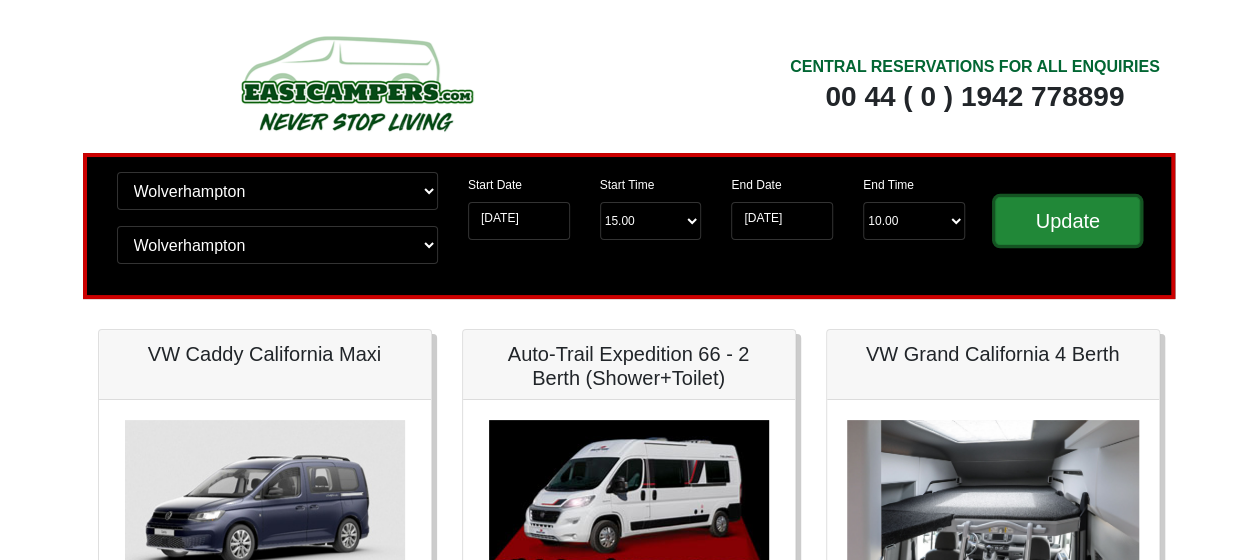 click on "Update" at bounding box center [1068, 221] 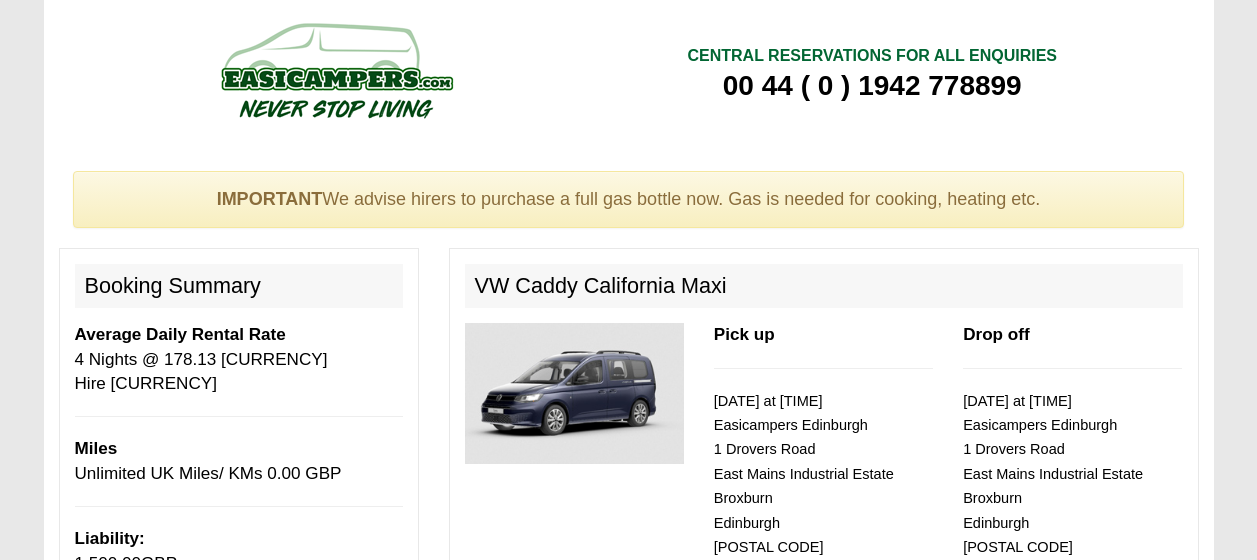 scroll, scrollTop: 0, scrollLeft: 0, axis: both 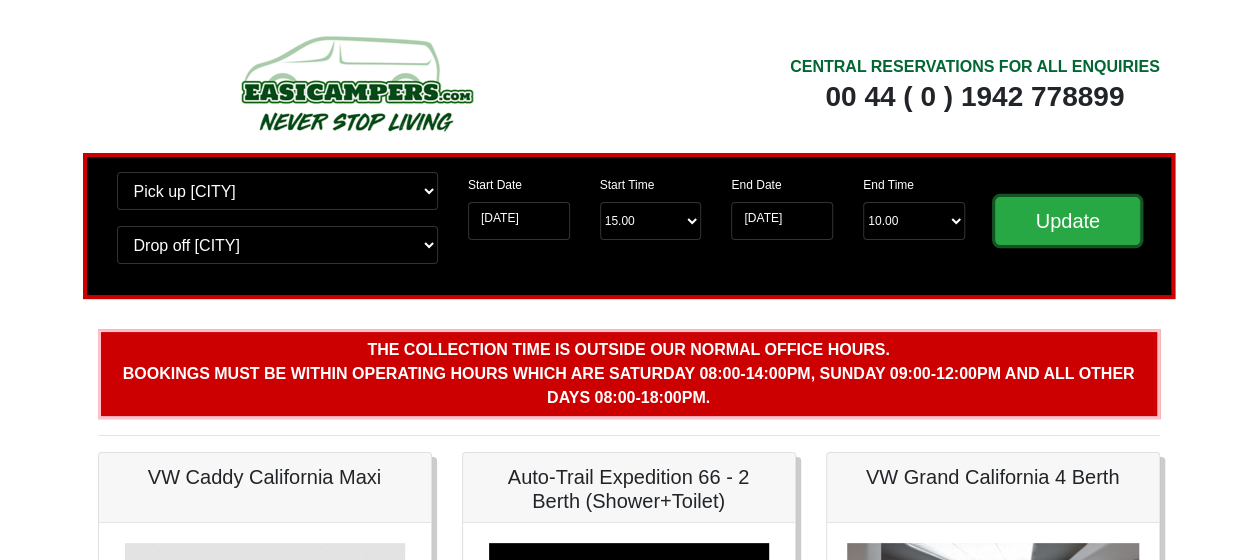 click on "Update" at bounding box center [1068, 221] 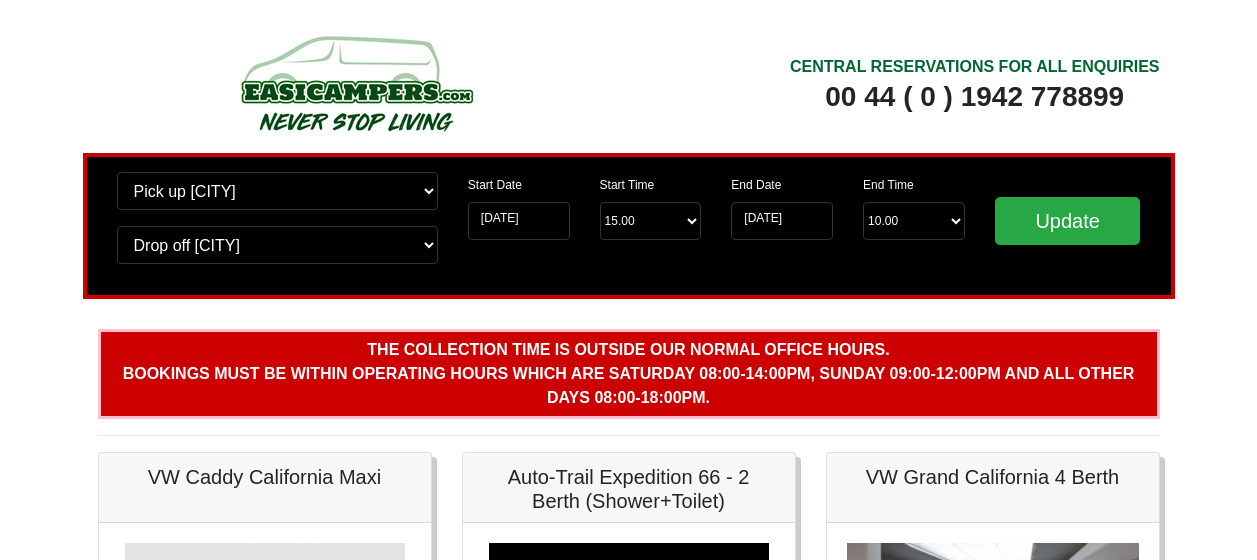 scroll, scrollTop: 0, scrollLeft: 0, axis: both 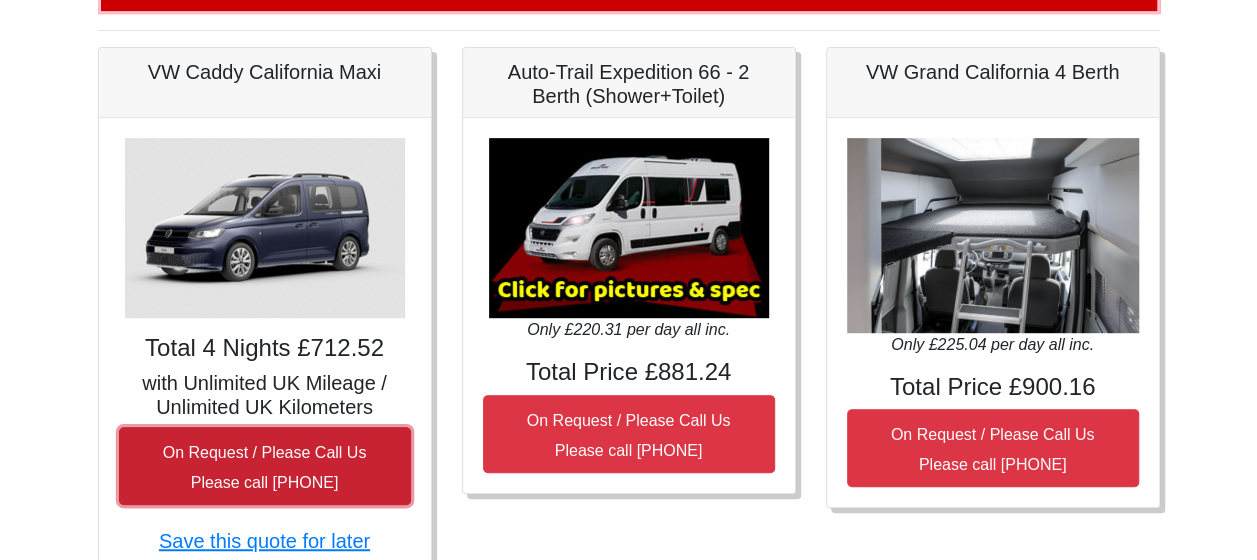 click on "On Request / Please Call Us Please call 0044 (0)1902 491449" at bounding box center [265, 467] 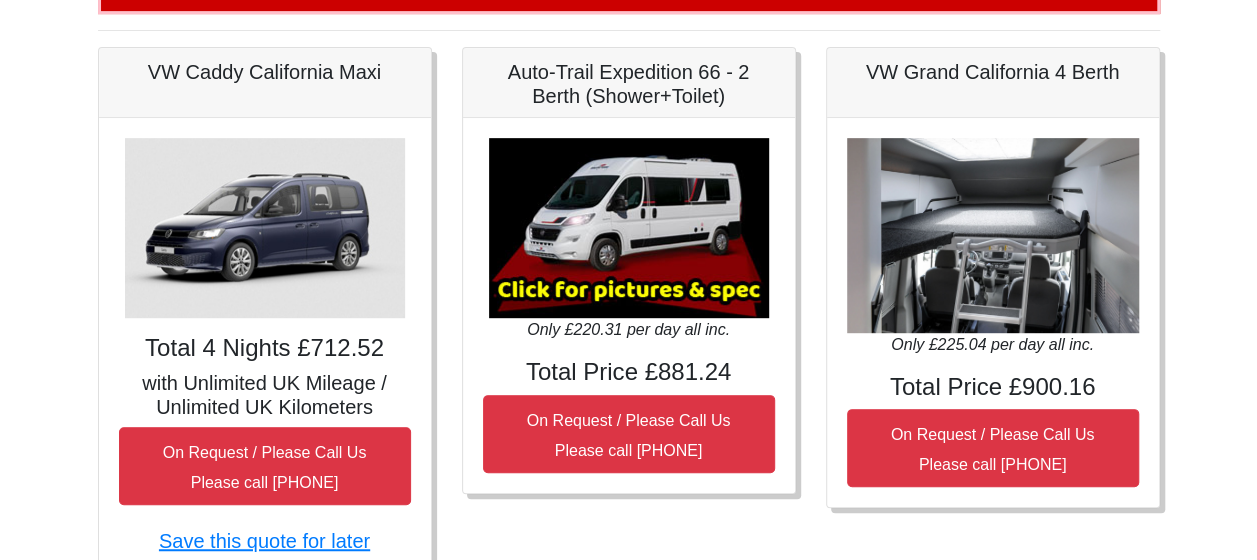 click at bounding box center [265, 228] 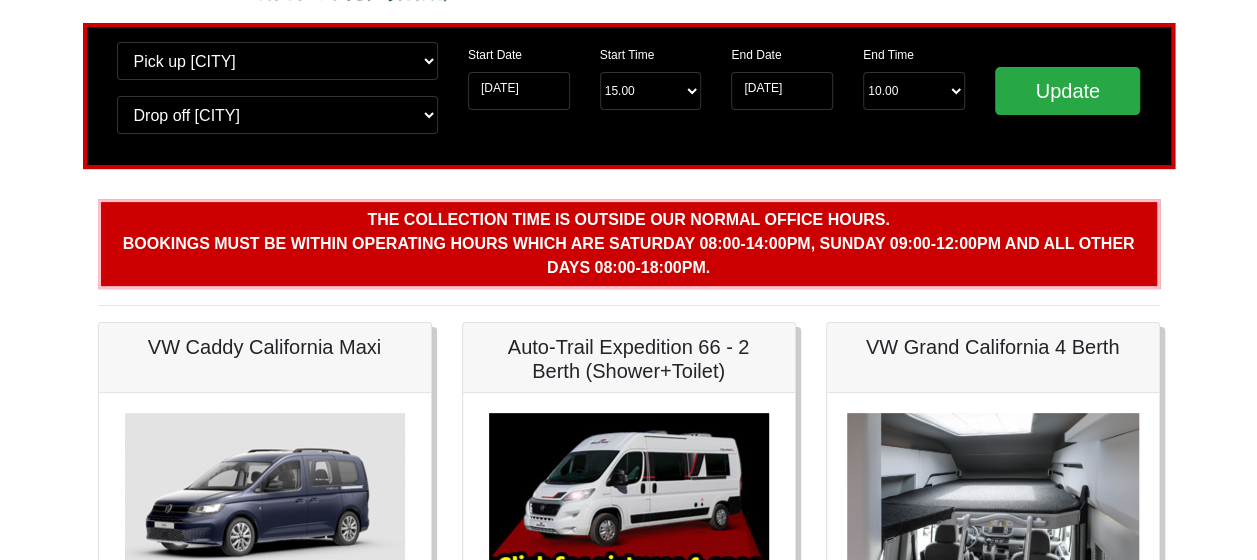 scroll, scrollTop: 0, scrollLeft: 0, axis: both 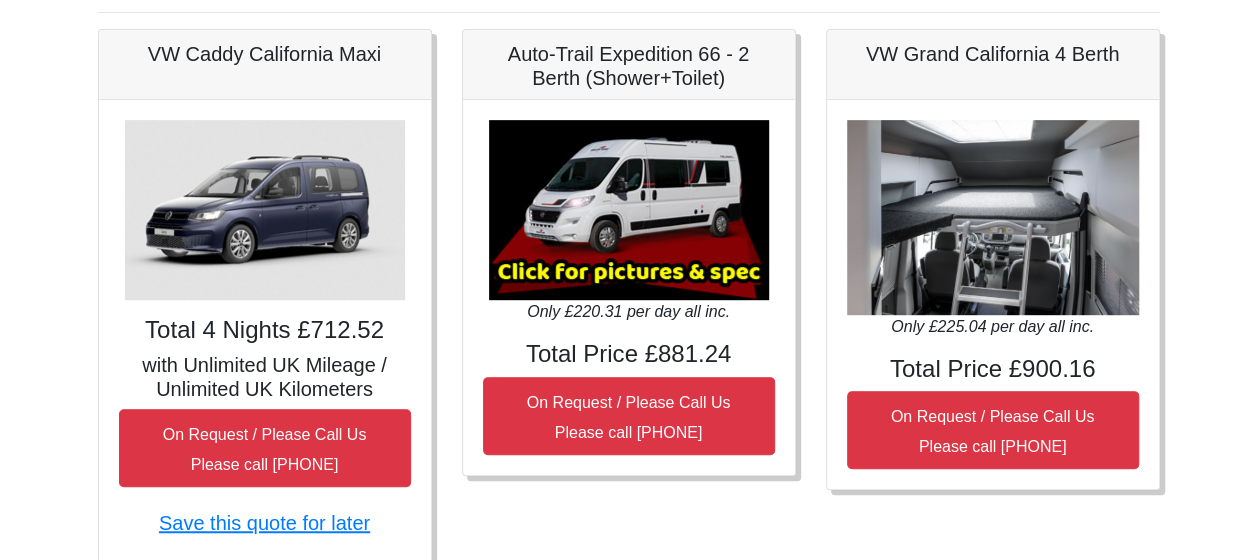 click at bounding box center (265, 210) 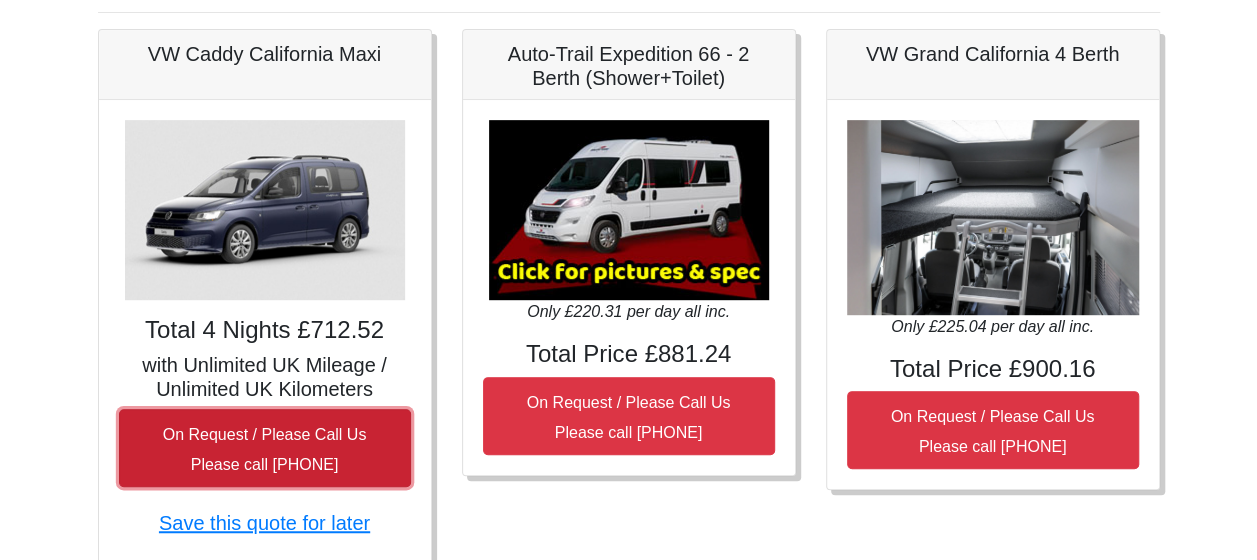 click on "On Request / Please Call Us Please call 0044 (0)1902 491449" at bounding box center [265, 449] 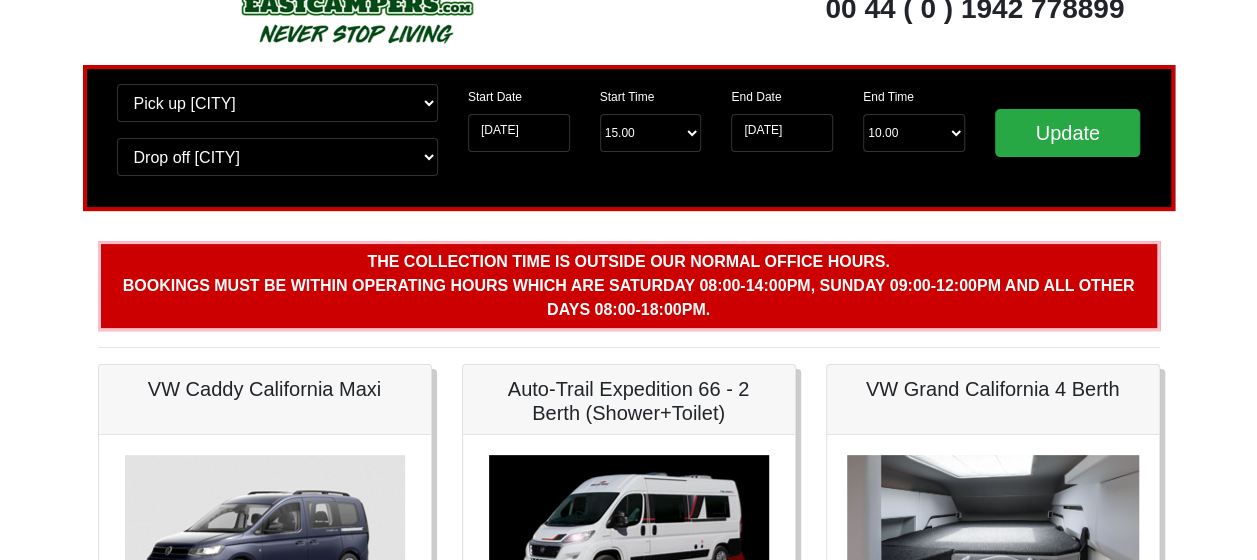 scroll, scrollTop: 81, scrollLeft: 0, axis: vertical 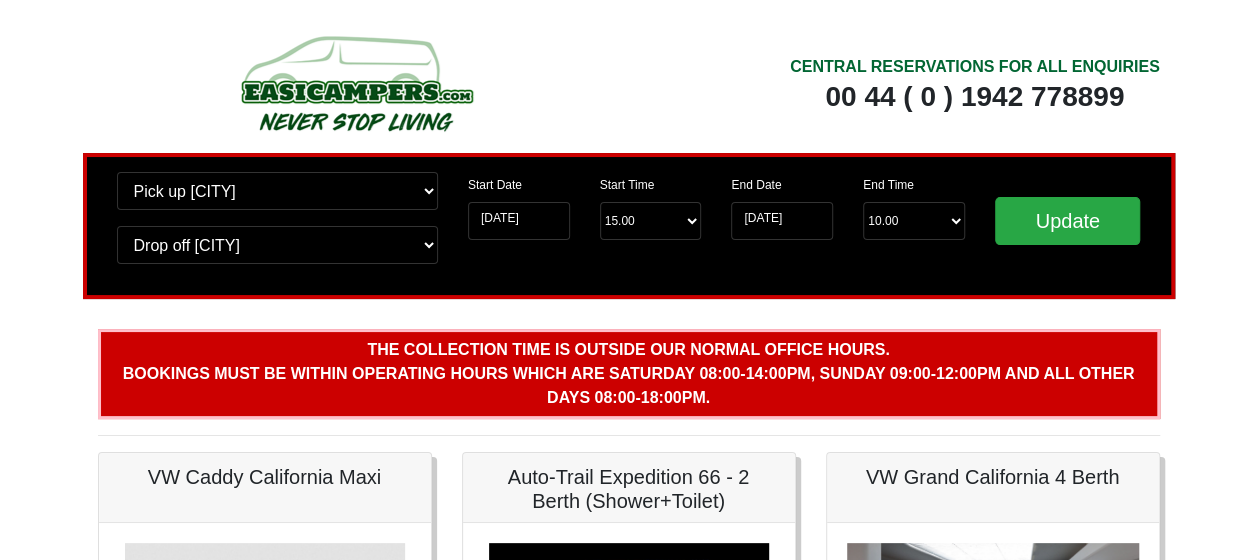 click at bounding box center (356, 83) 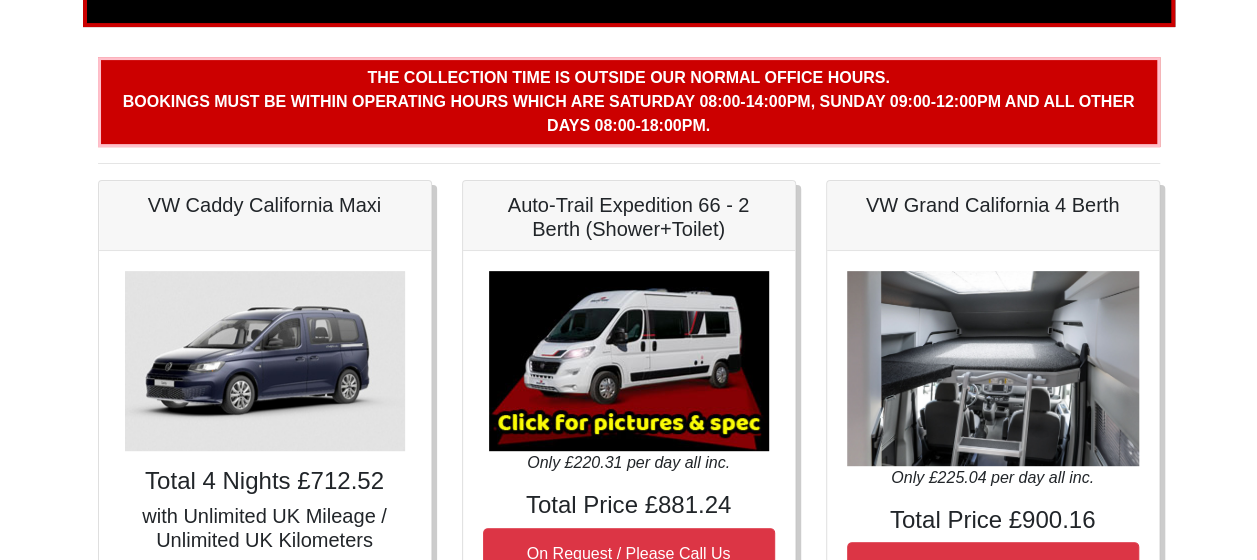 scroll, scrollTop: 227, scrollLeft: 0, axis: vertical 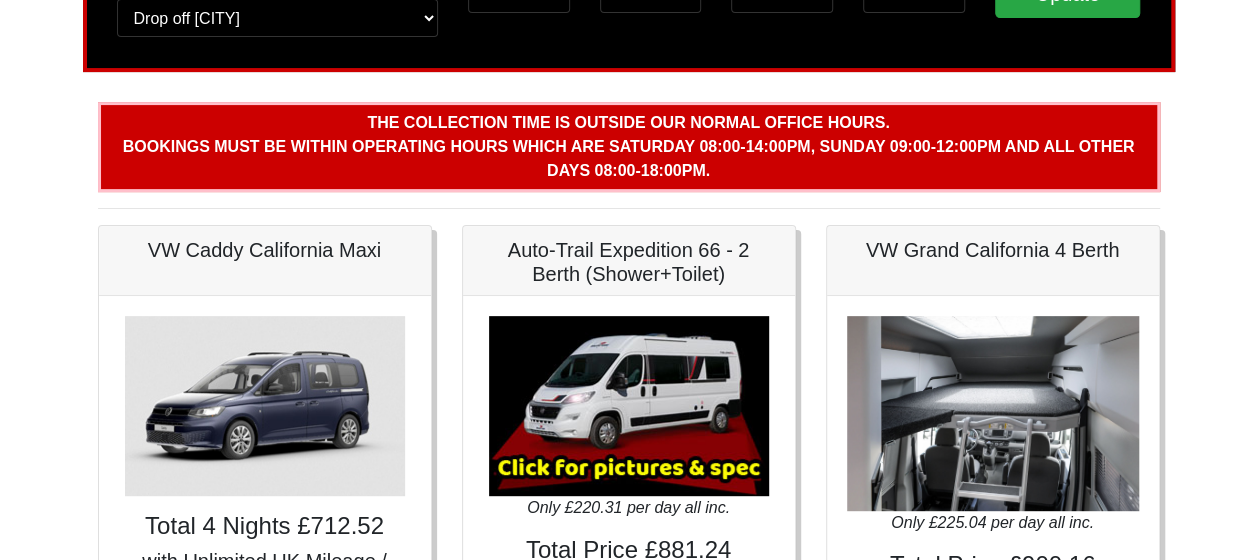 click at bounding box center (265, 406) 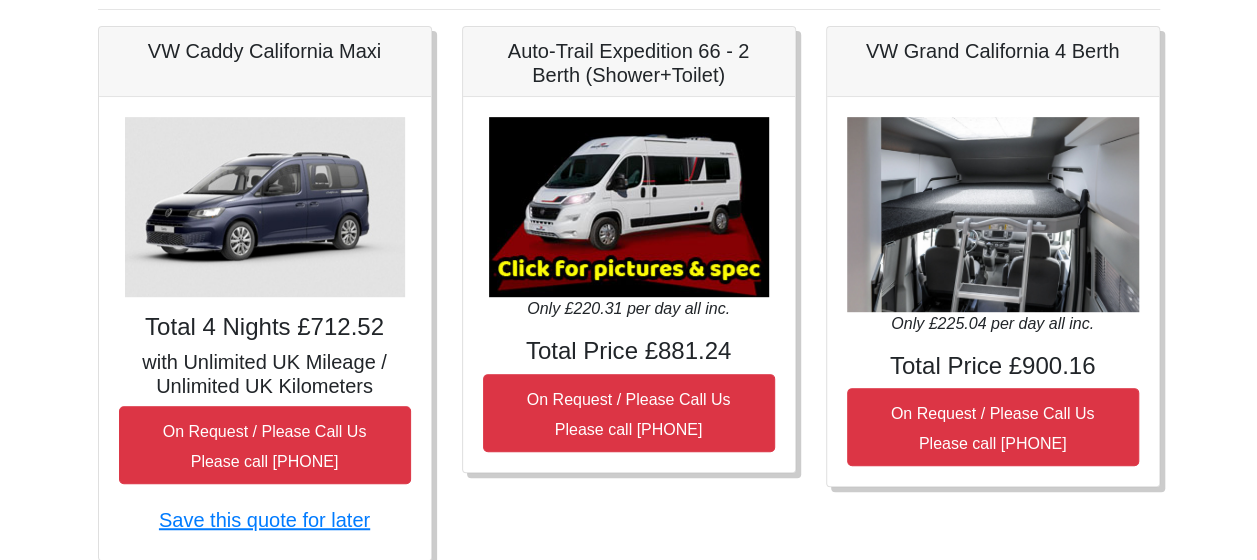 scroll, scrollTop: 439, scrollLeft: 0, axis: vertical 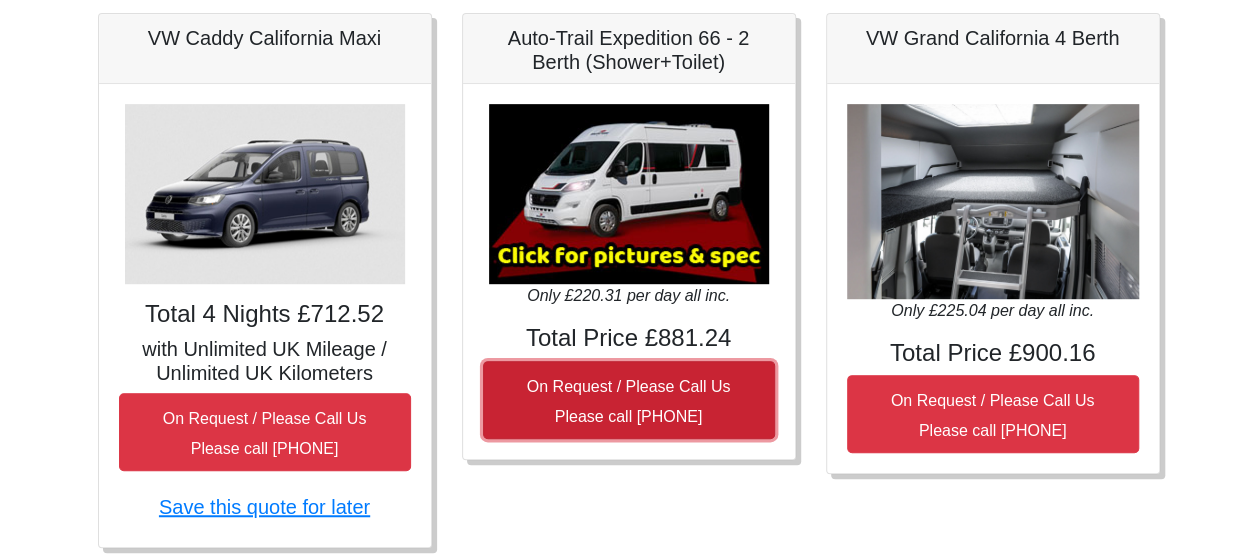 click on "On Request / Please Call Us Please call 0044 (0)1902 491449" at bounding box center [629, 401] 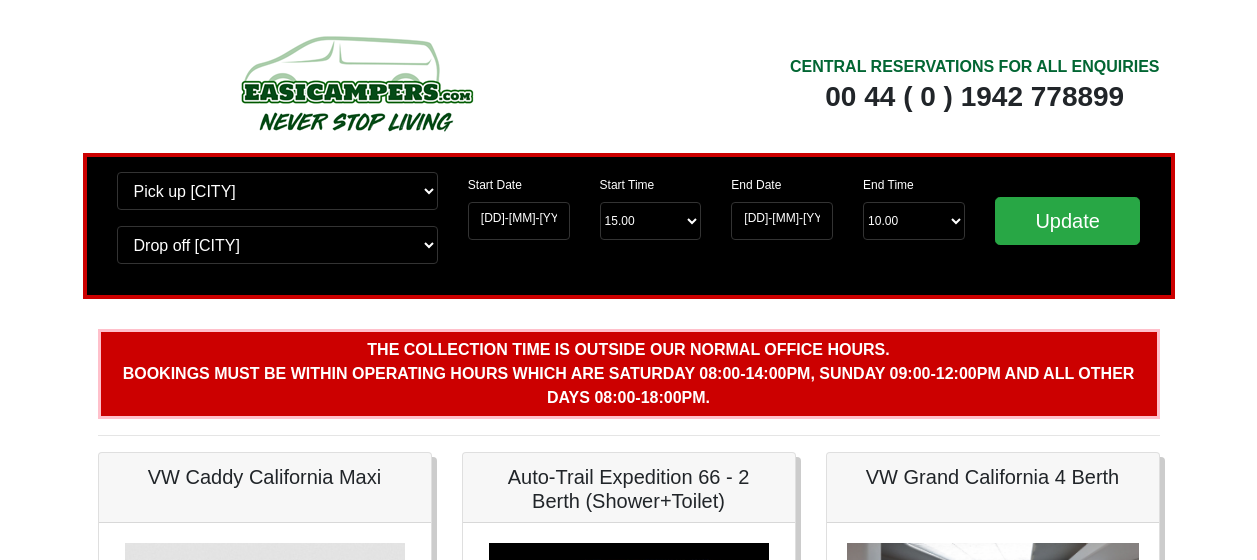 scroll, scrollTop: 0, scrollLeft: 0, axis: both 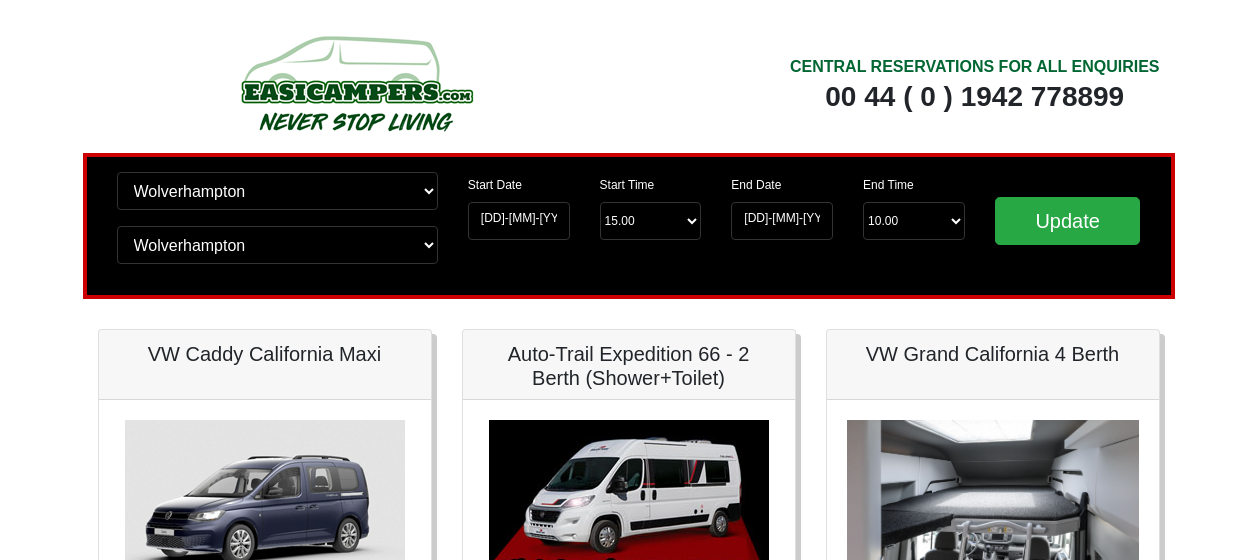 select on "WOL" 